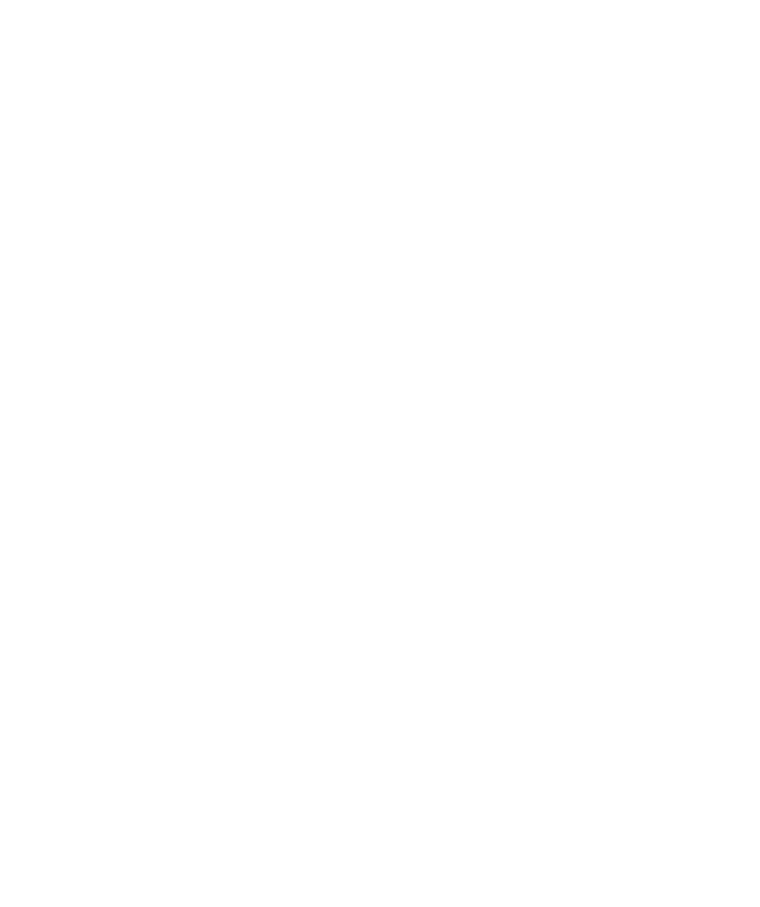 select on "*" 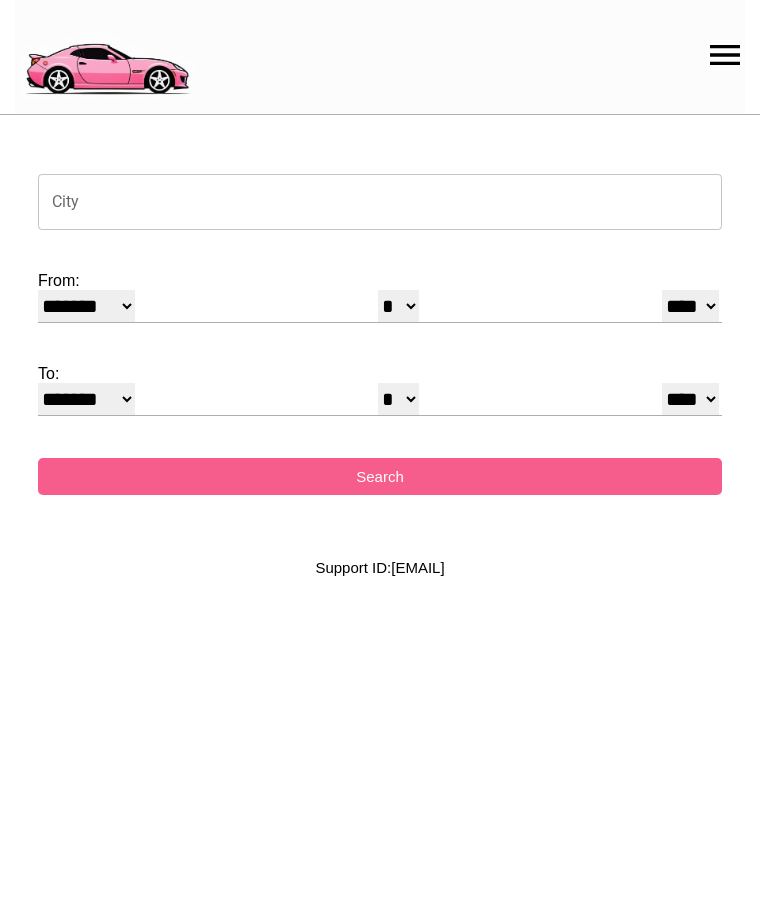 scroll, scrollTop: 0, scrollLeft: 0, axis: both 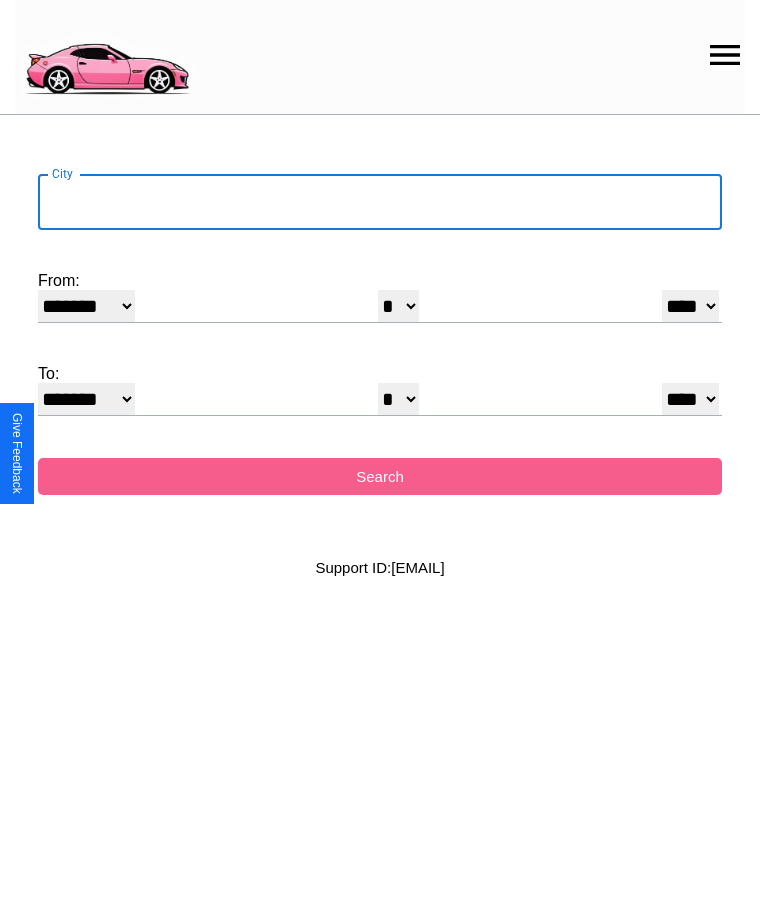 click on "City" at bounding box center [380, 202] 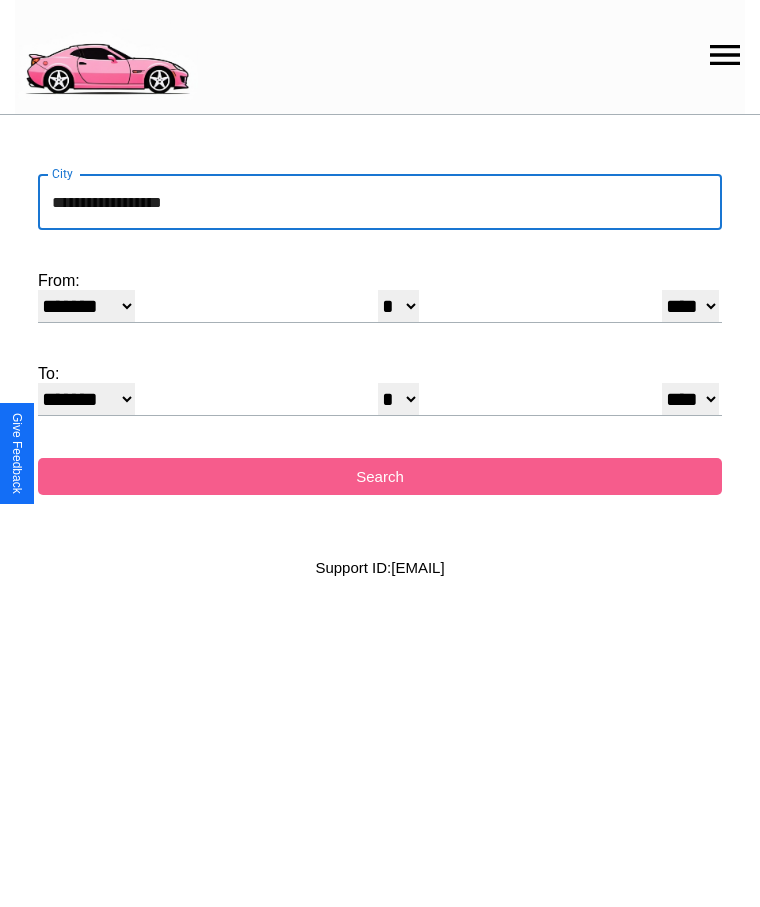 type on "**********" 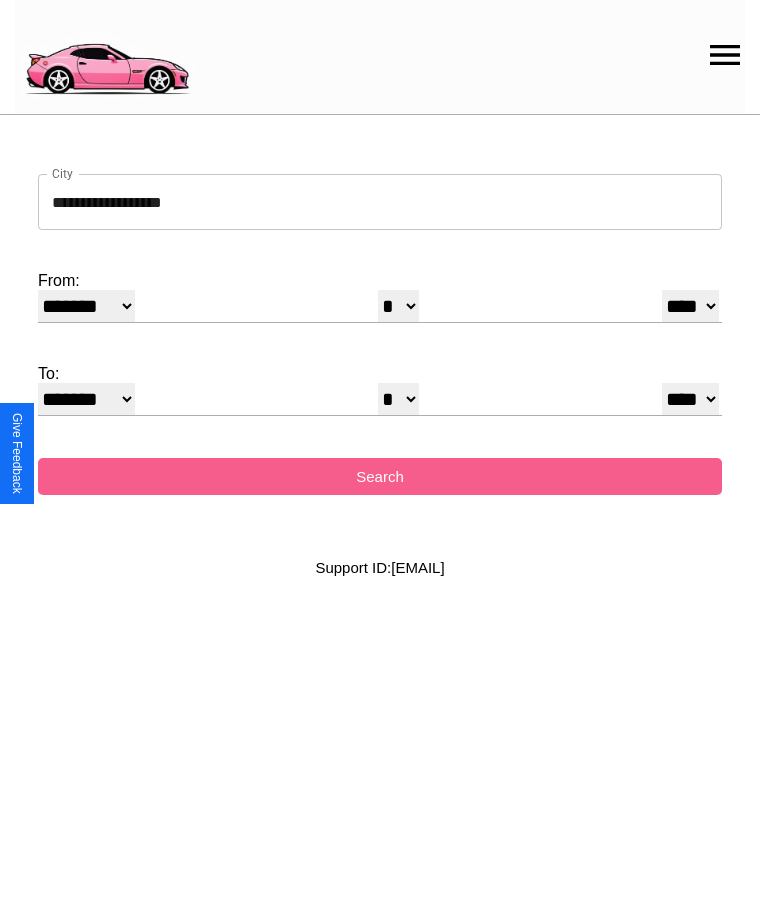 click on "******* ******** ***** ***** *** **** **** ****** ********* ******* ******** ********" at bounding box center [86, 306] 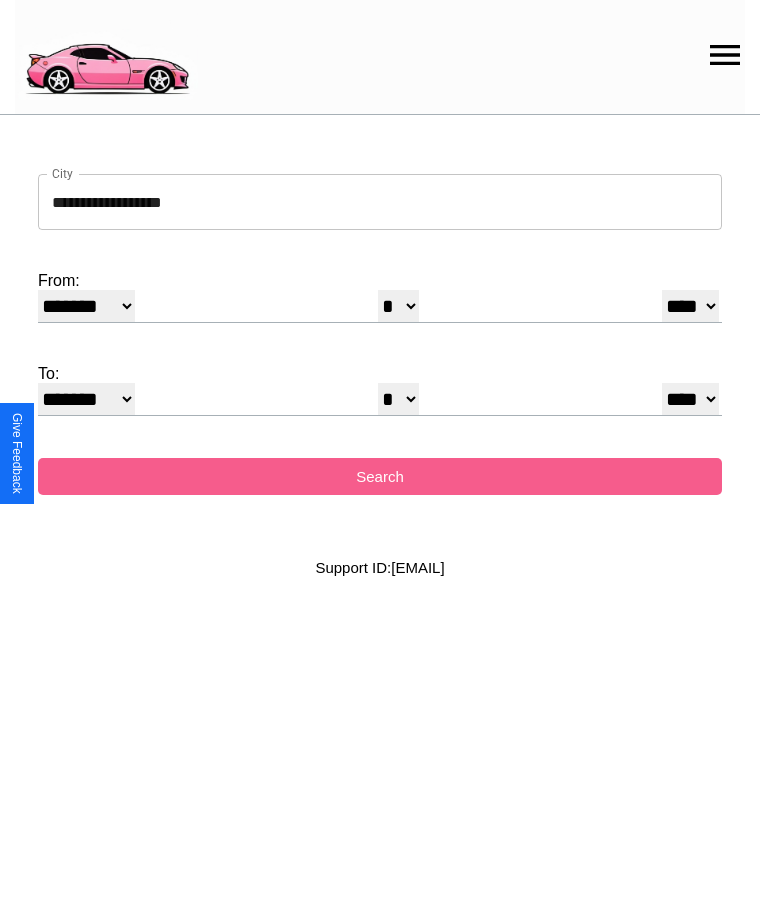 select on "*" 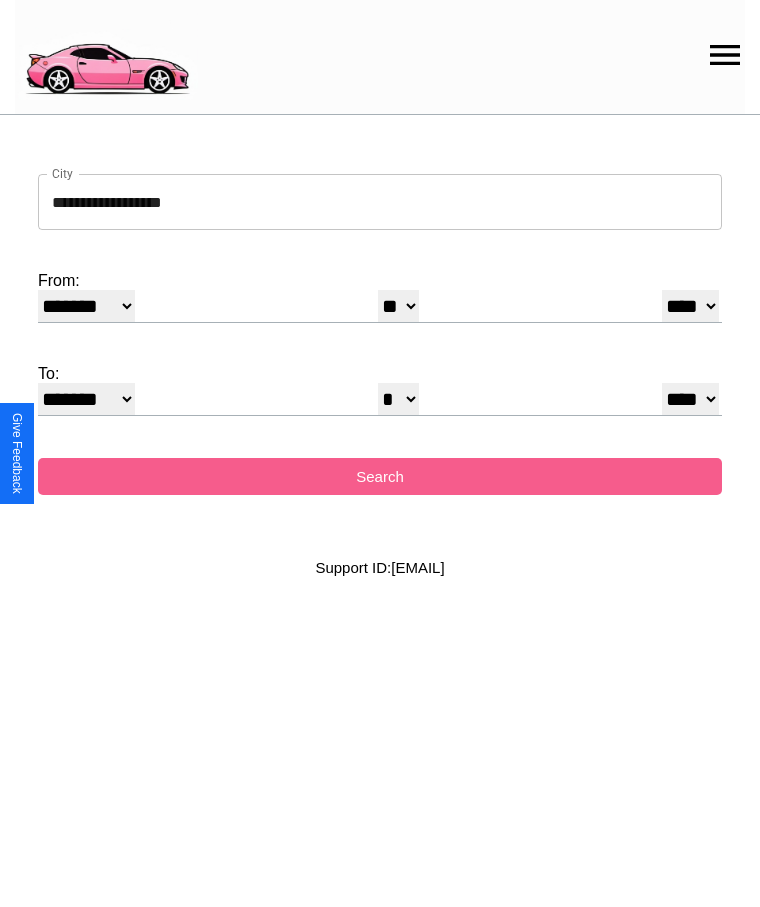 click on "**** **** **** **** **** **** **** **** **** ****" at bounding box center [690, 306] 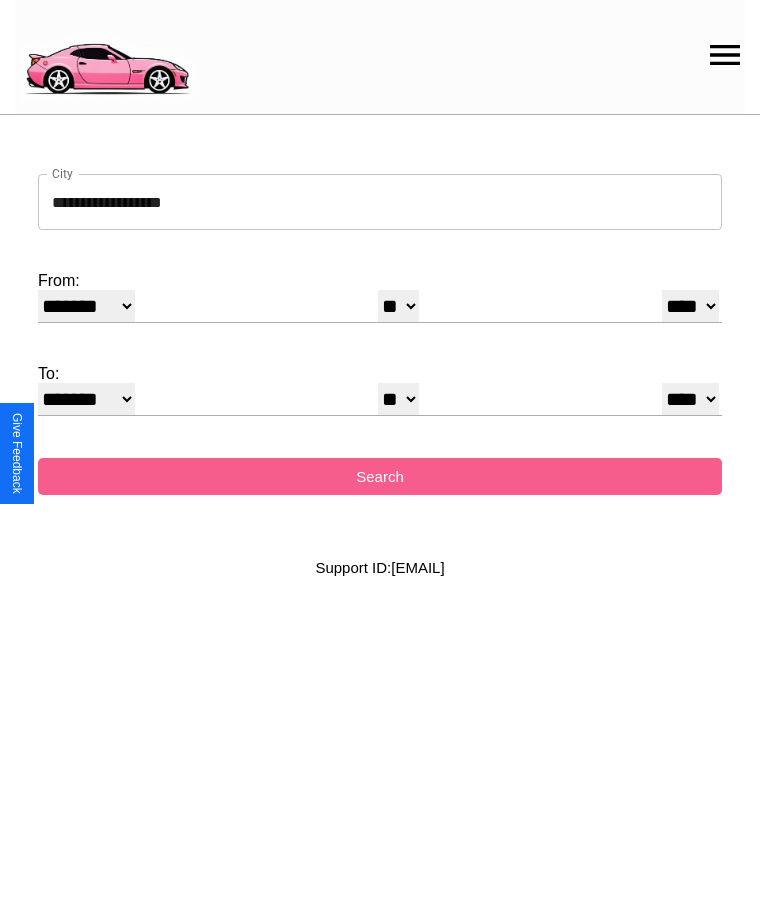 click on "* * * * * * * * * ** ** ** ** ** ** ** ** ** ** ** ** ** ** ** ** ** ** ** ** ** **" at bounding box center (398, 399) 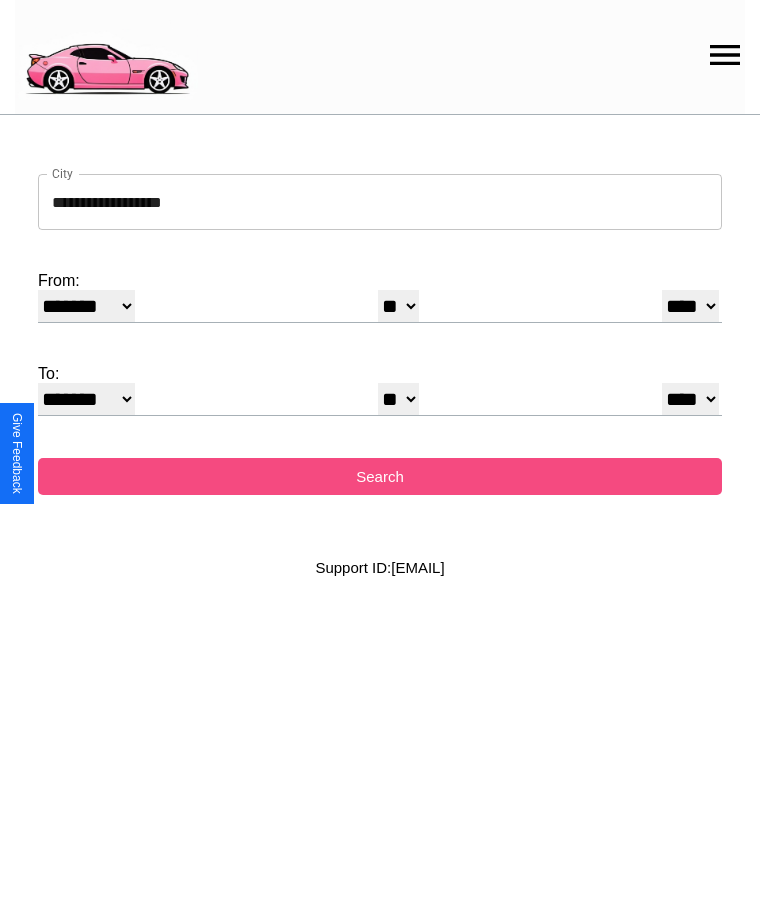 click on "Search" at bounding box center (380, 476) 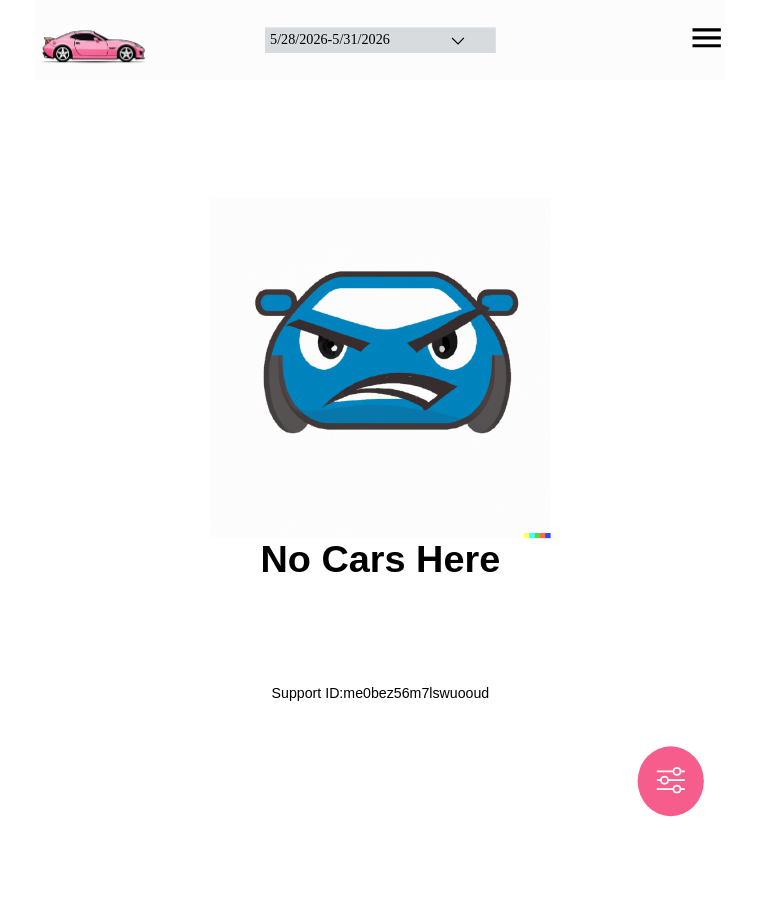 scroll, scrollTop: 0, scrollLeft: 0, axis: both 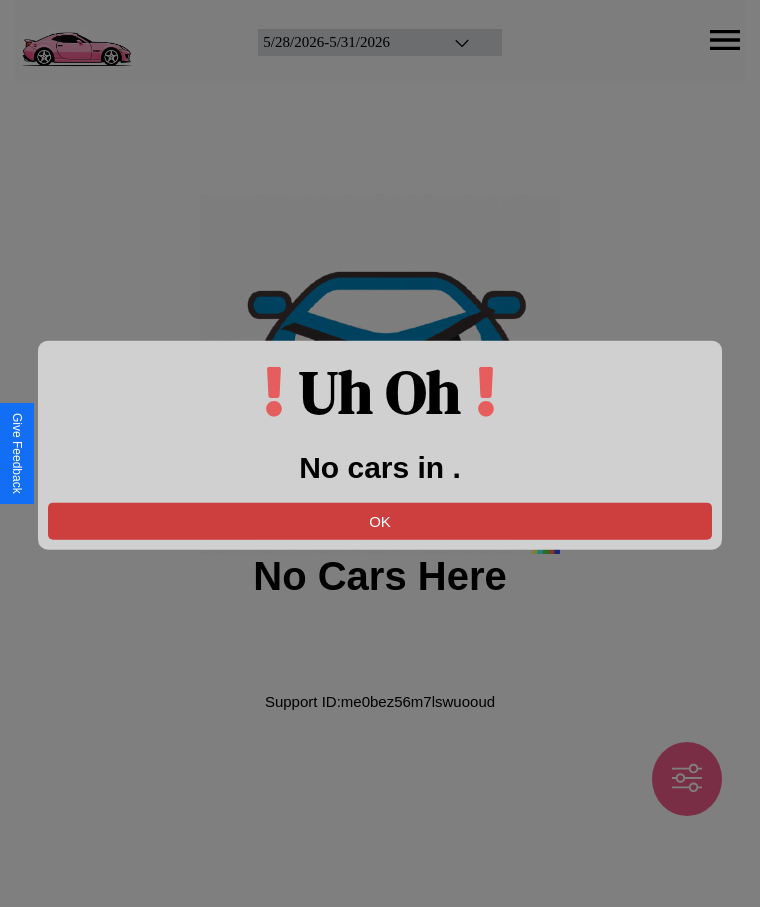 click on "OK" at bounding box center (380, 520) 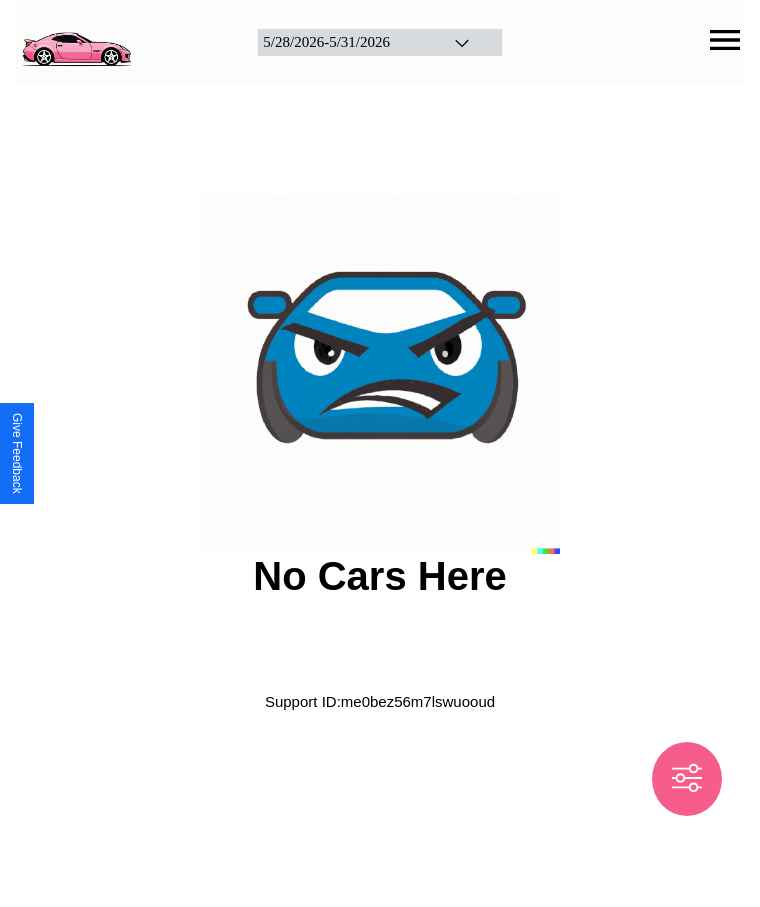 click at bounding box center [76, 40] 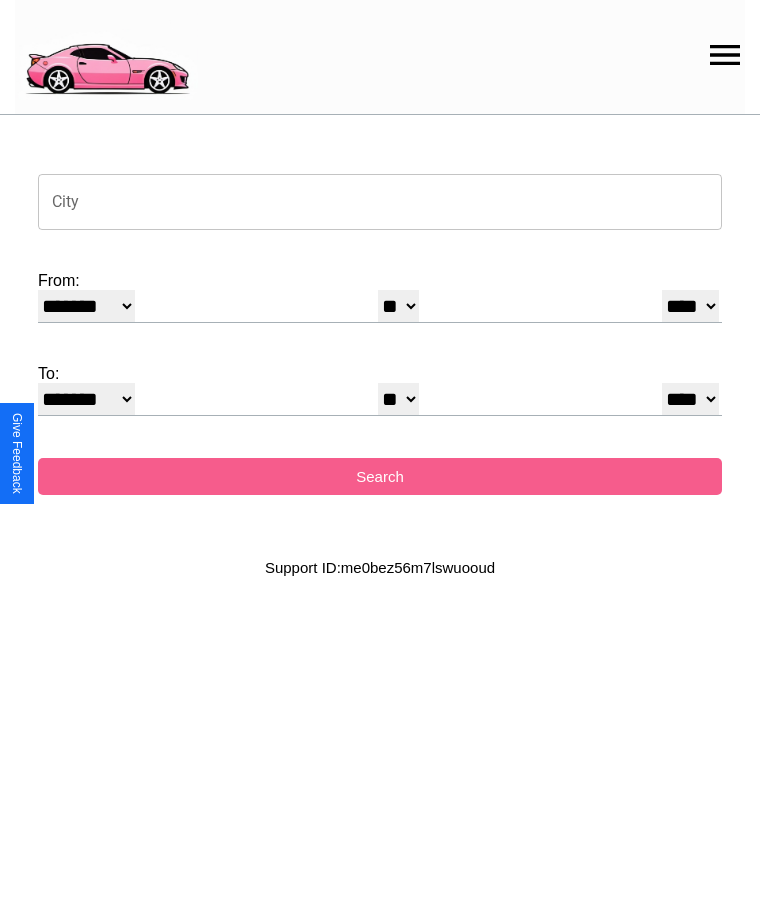 click 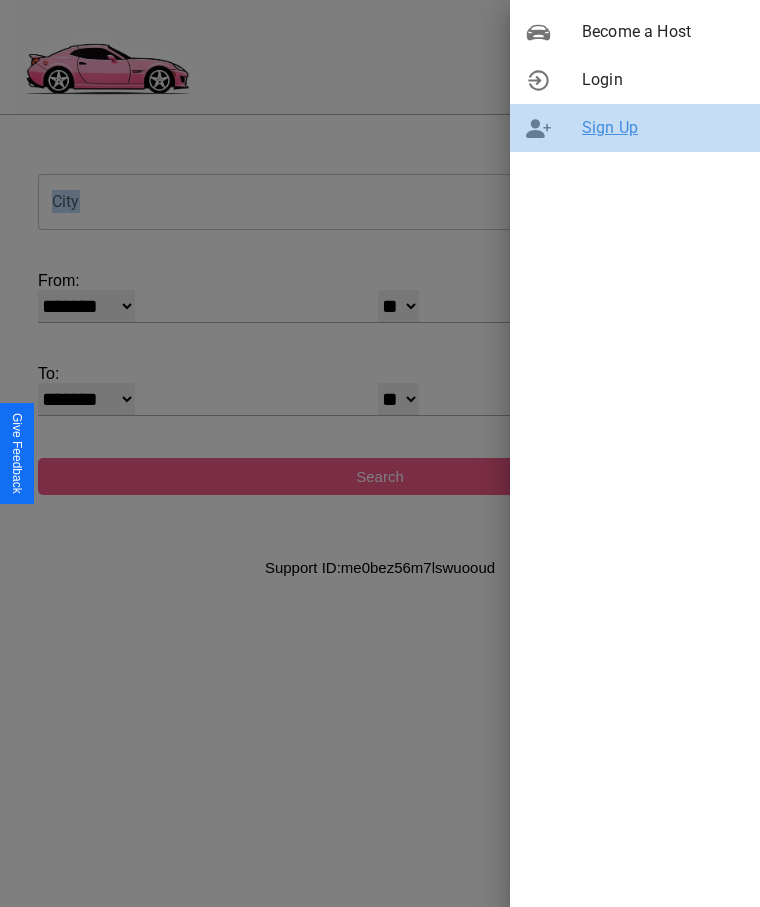 click on "Sign Up" at bounding box center [663, 128] 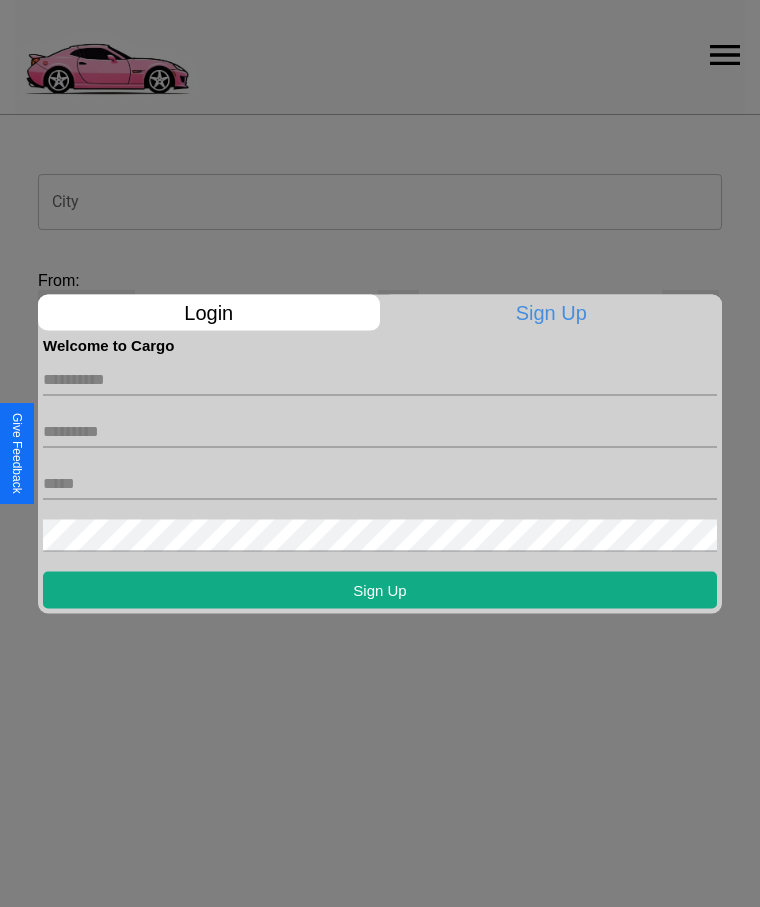 click at bounding box center [380, 379] 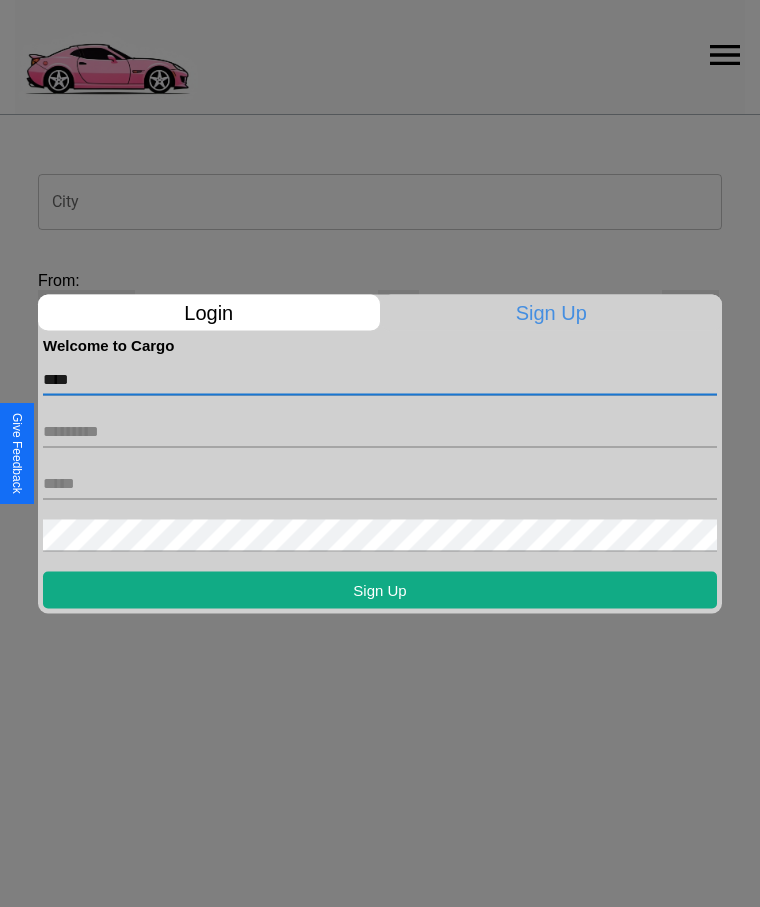 type on "****" 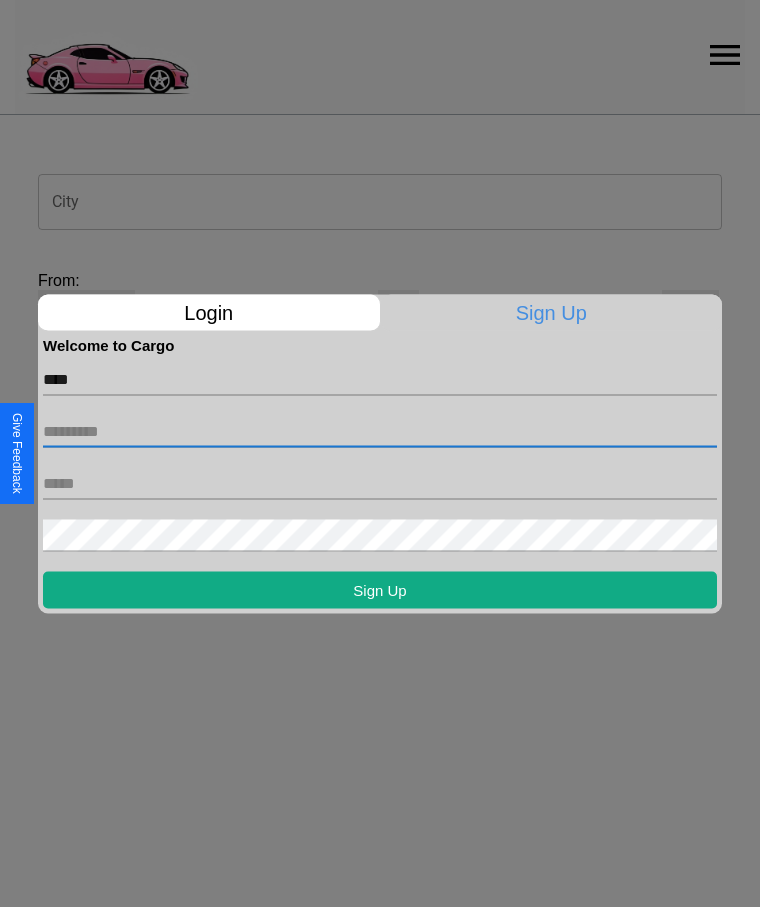 click at bounding box center [380, 431] 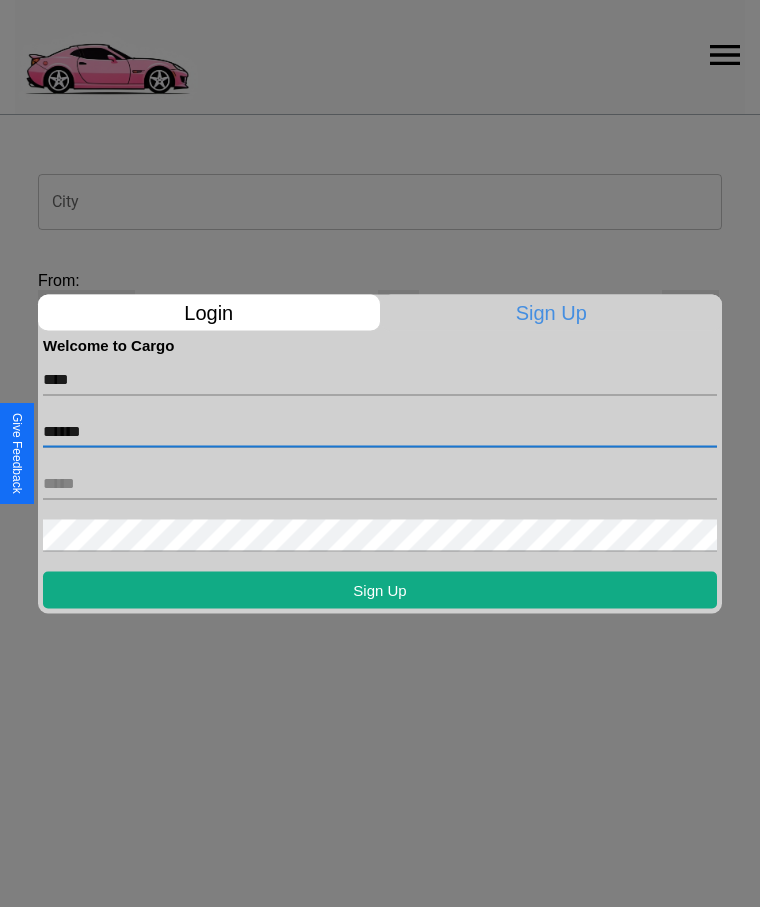 type on "******" 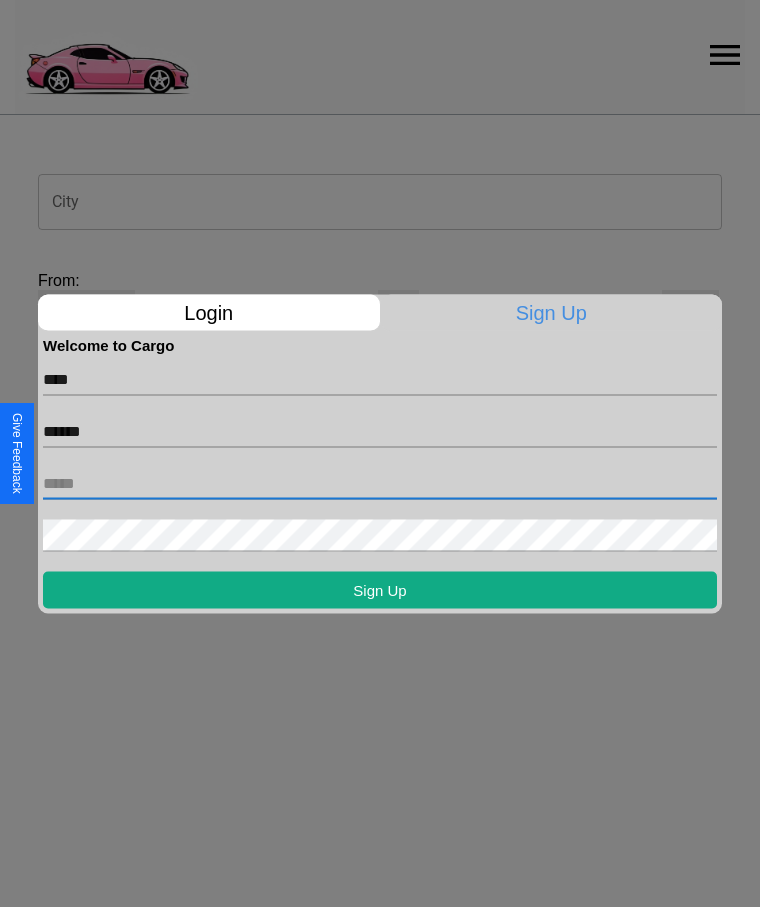click at bounding box center (380, 483) 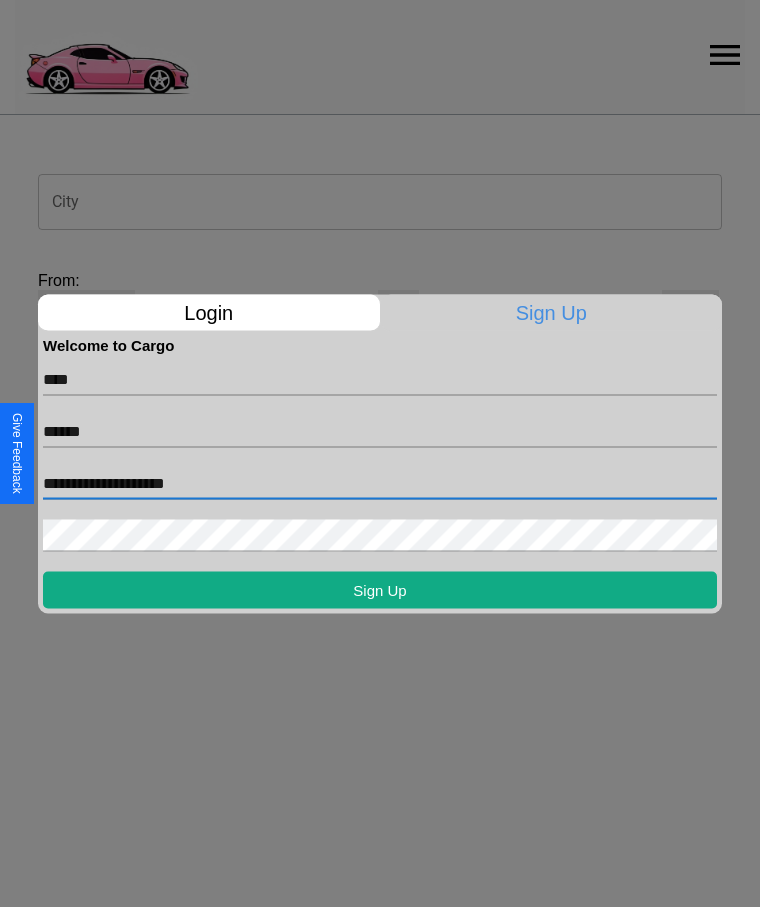 type on "**********" 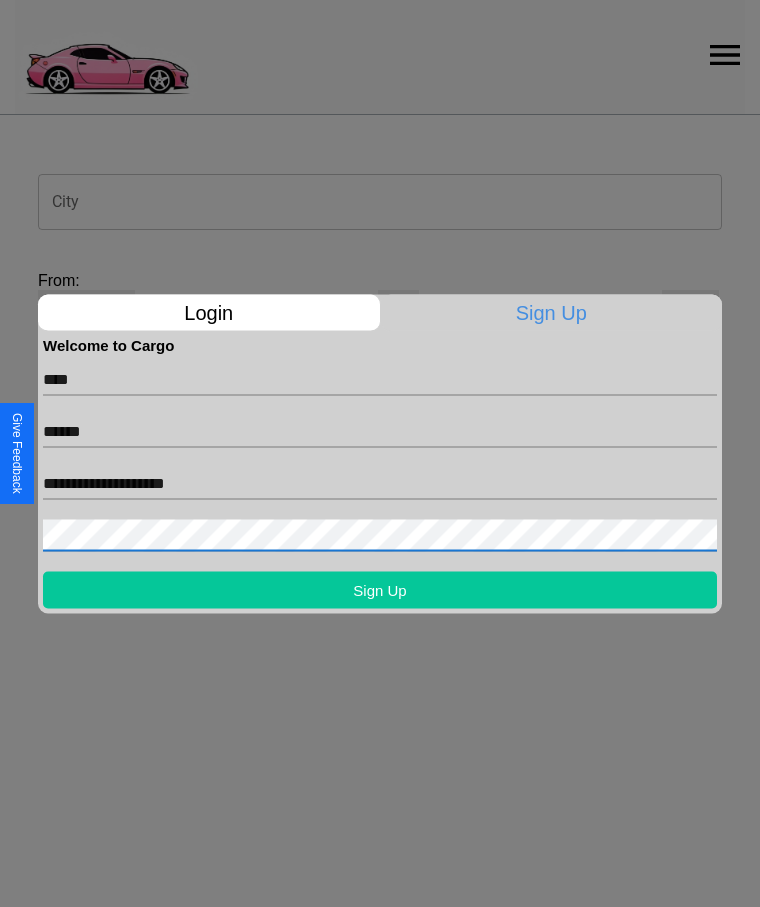 click on "Sign Up" at bounding box center [380, 589] 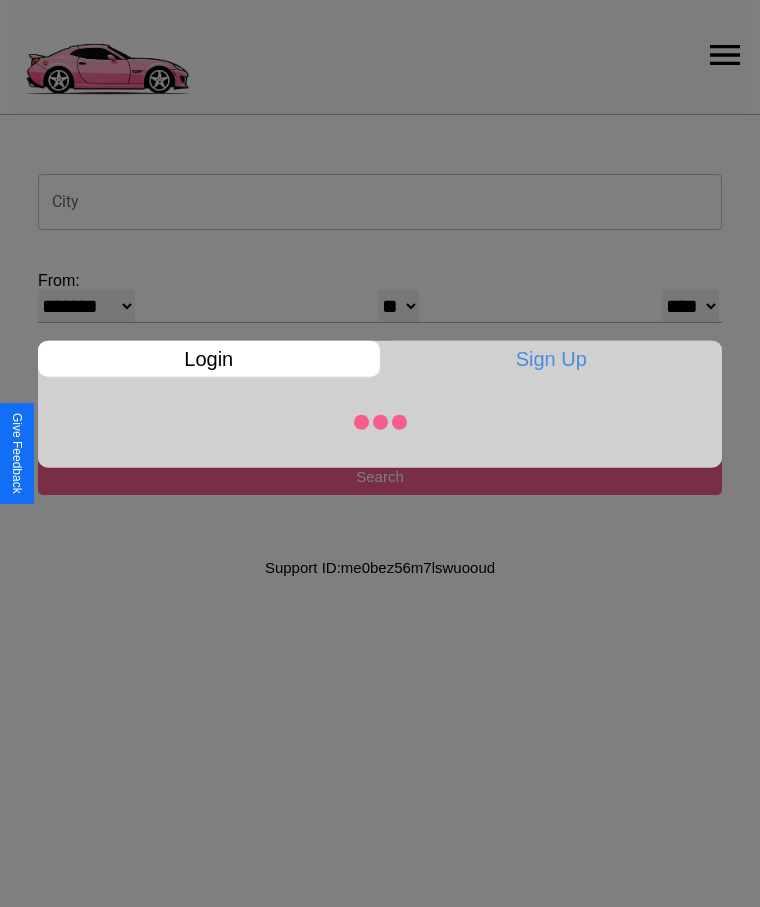 select on "*" 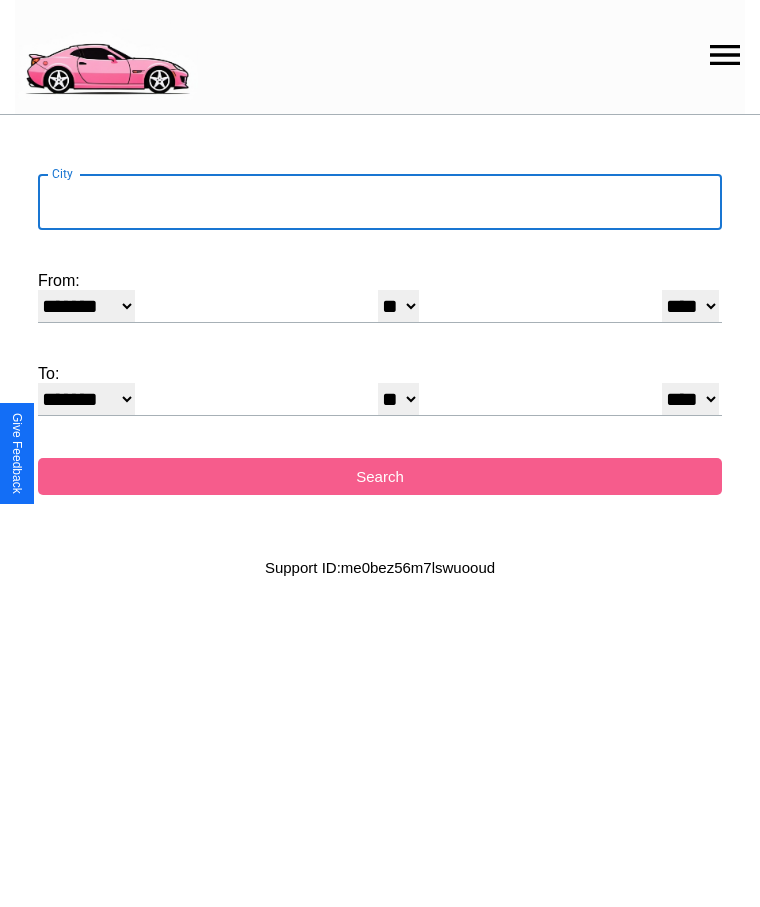 click on "City" at bounding box center (380, 202) 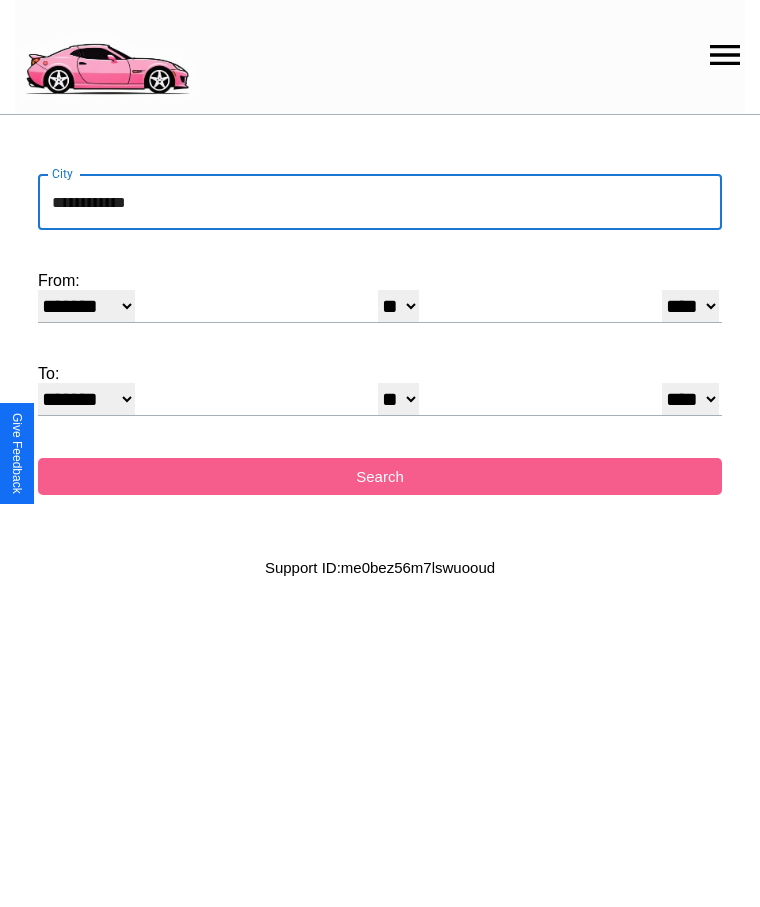 type on "**********" 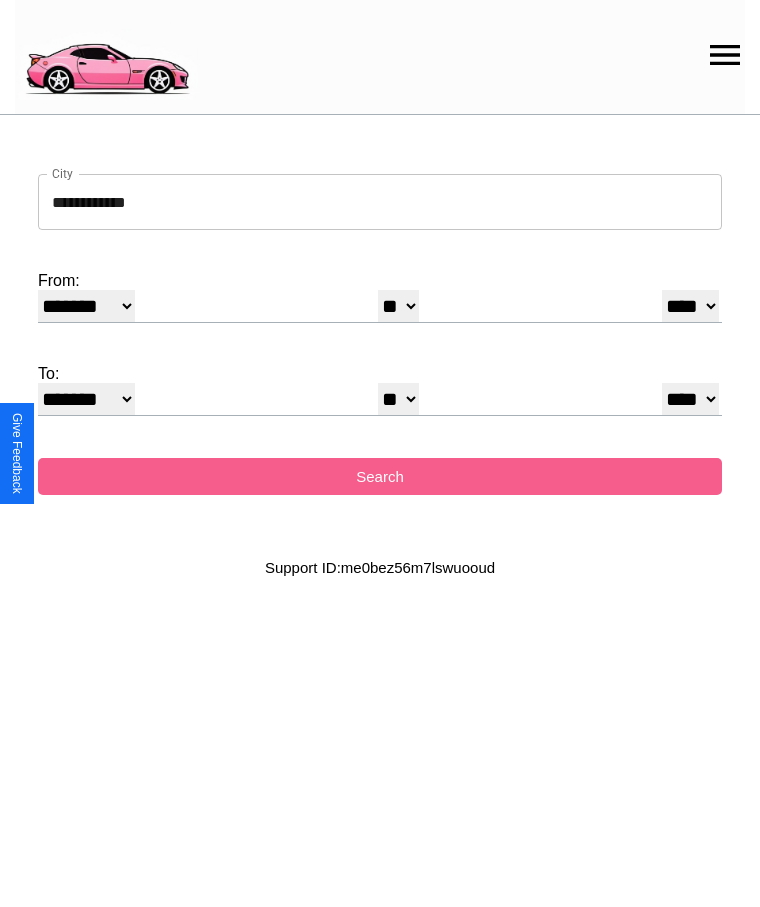 click on "******* ******** ***** ***** *** **** **** ****** ********* ******* ******** ********" at bounding box center [86, 306] 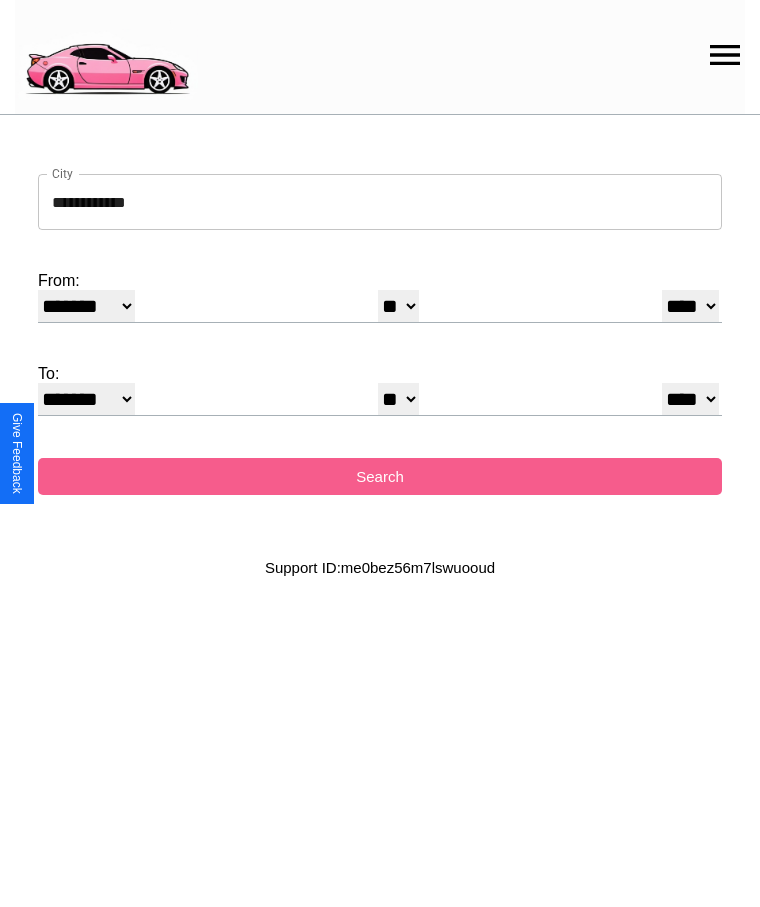 select on "**" 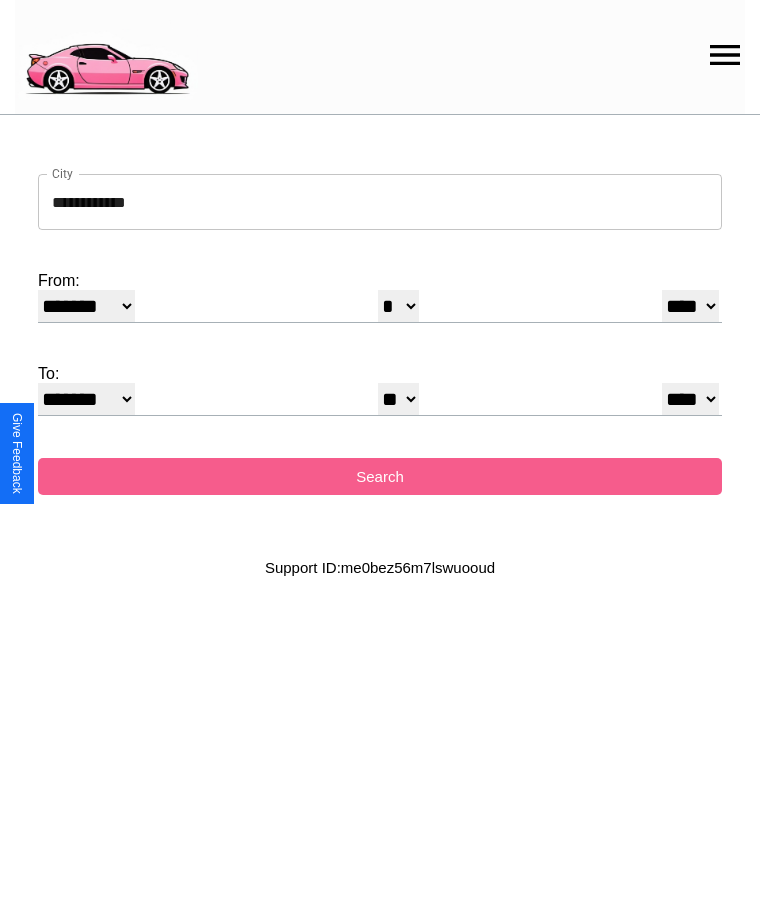 click on "* * * * * * * * * ** ** ** ** ** ** ** ** ** ** ** ** ** ** ** ** ** ** ** ** **" at bounding box center [398, 399] 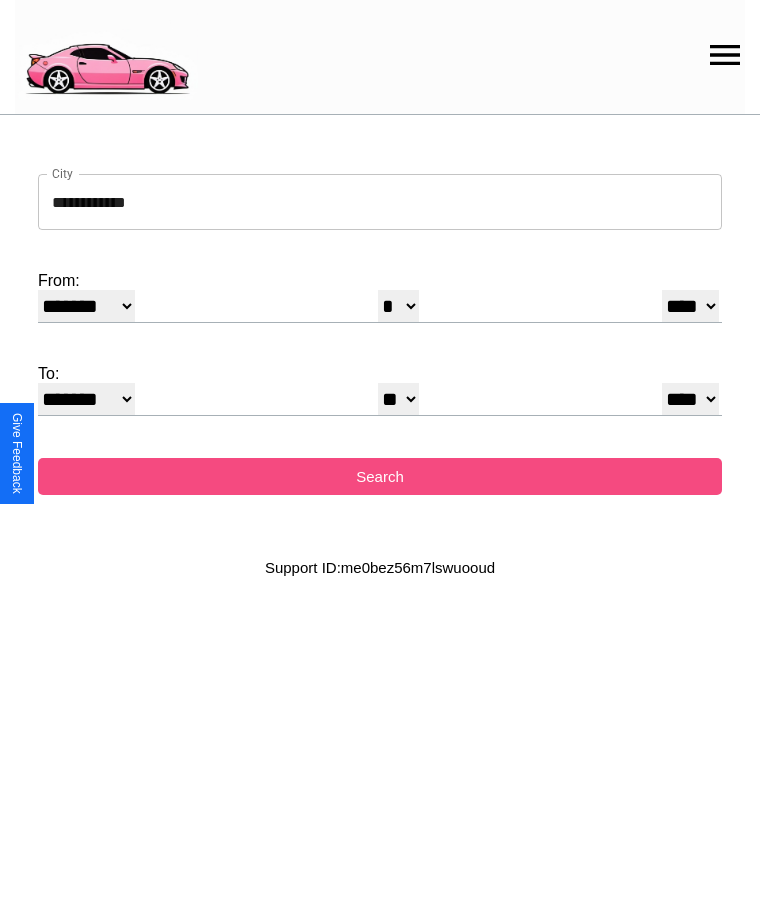 click on "Search" at bounding box center (380, 476) 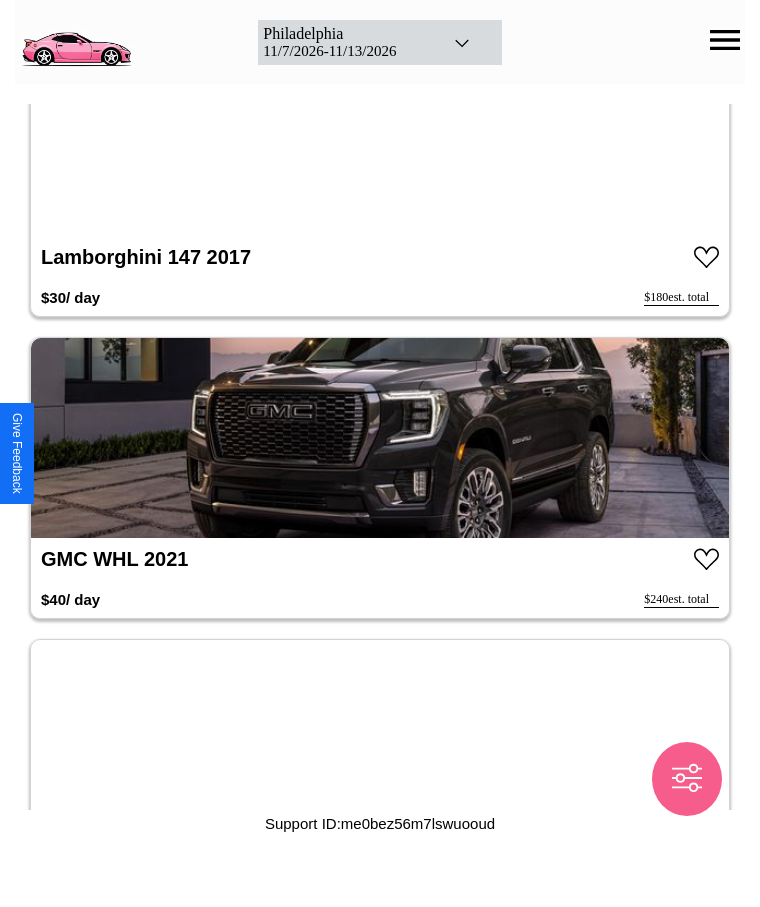 scroll, scrollTop: 9482, scrollLeft: 0, axis: vertical 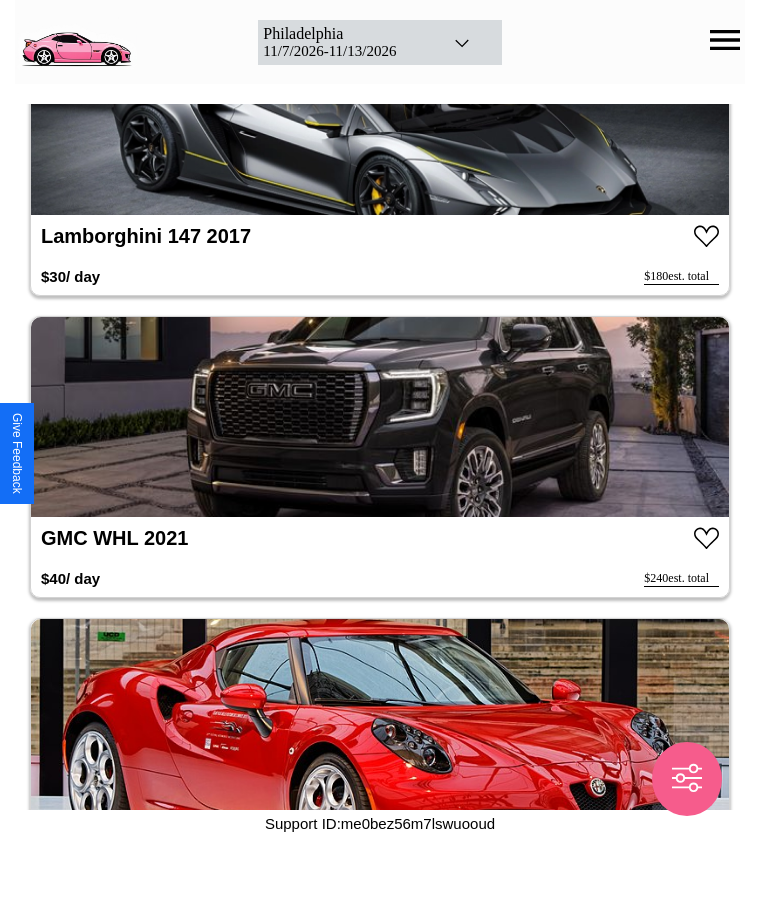 click at bounding box center [380, 417] 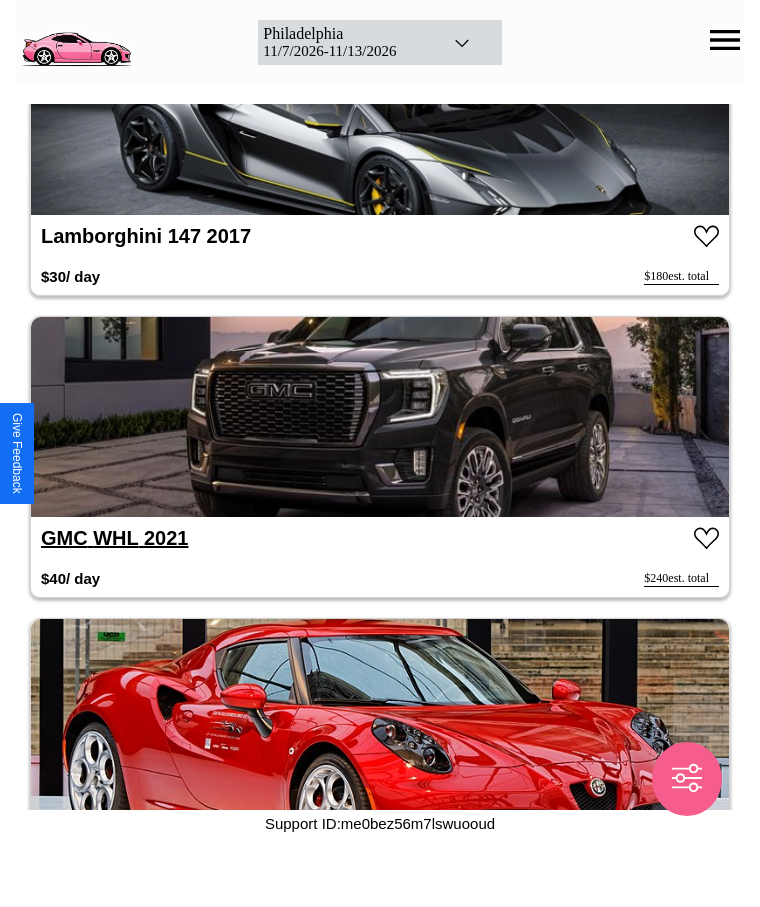 click on "GMC   WHL   2021" at bounding box center [114, 538] 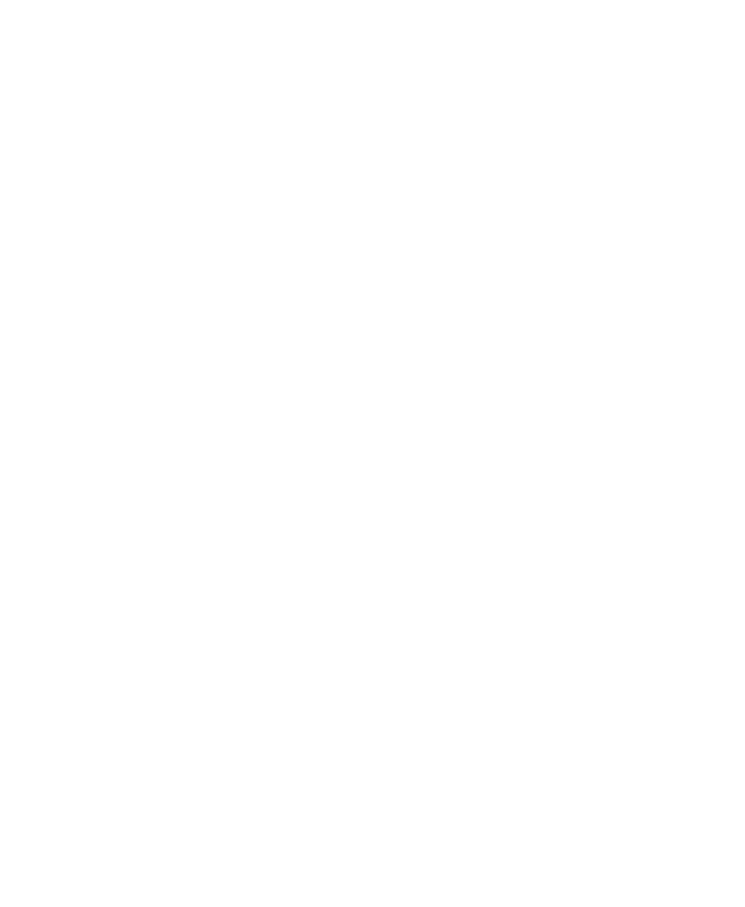 scroll, scrollTop: 0, scrollLeft: 0, axis: both 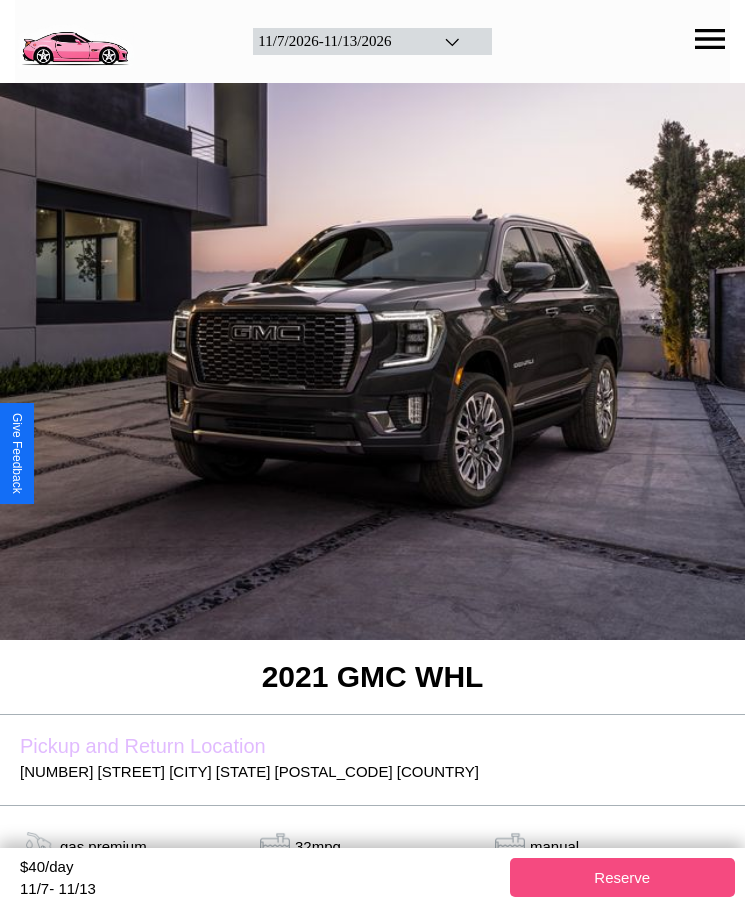 click on "Reserve" at bounding box center [623, 877] 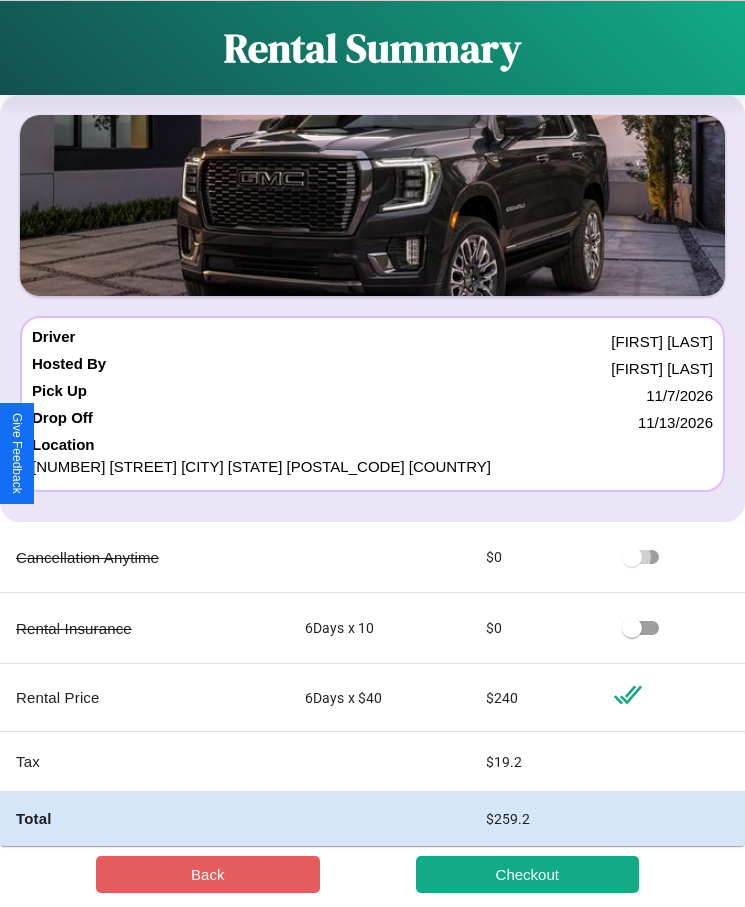 scroll, scrollTop: 23, scrollLeft: 0, axis: vertical 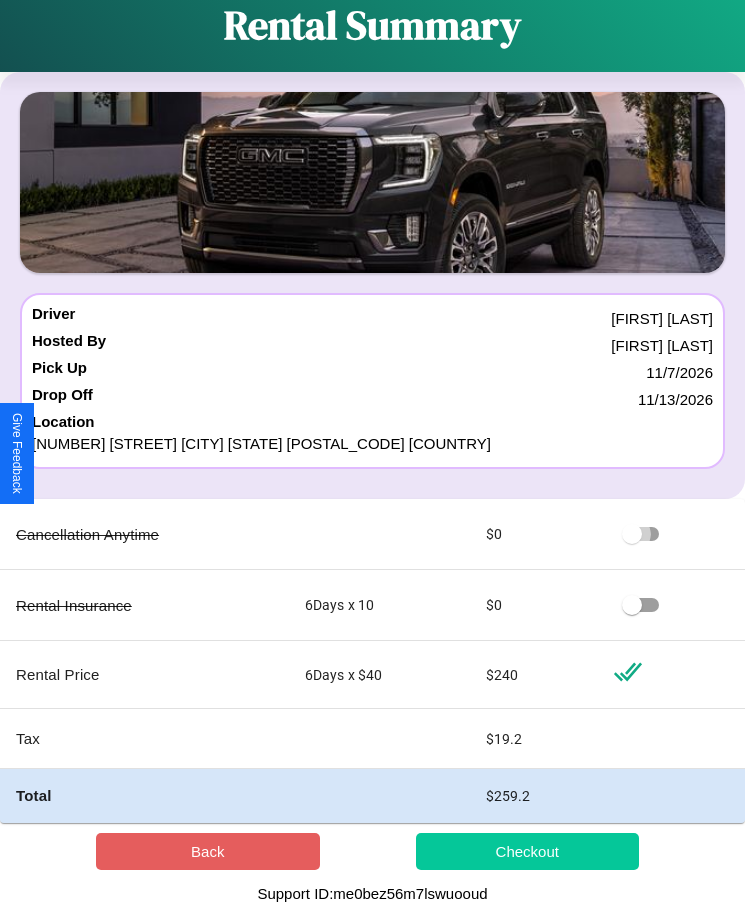 click on "Checkout" at bounding box center [528, 851] 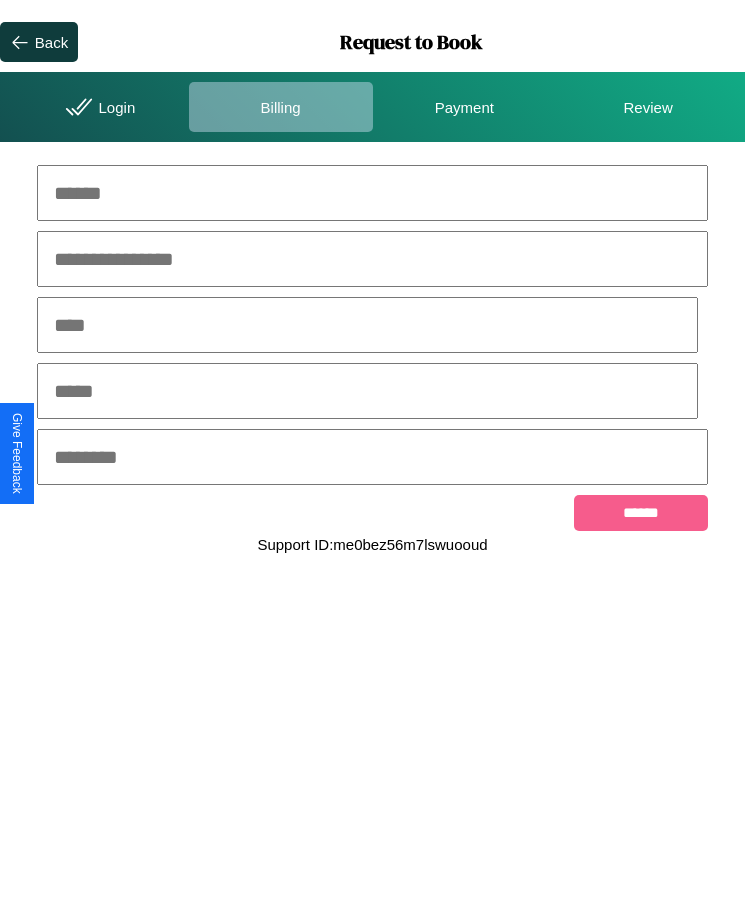scroll, scrollTop: 0, scrollLeft: 0, axis: both 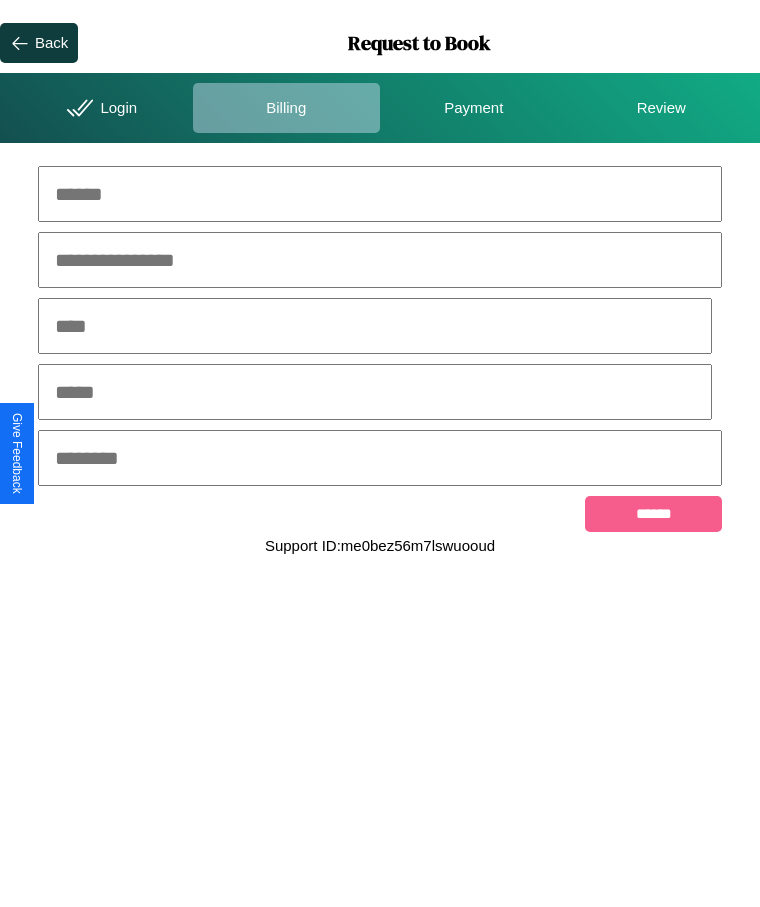 click at bounding box center (380, 194) 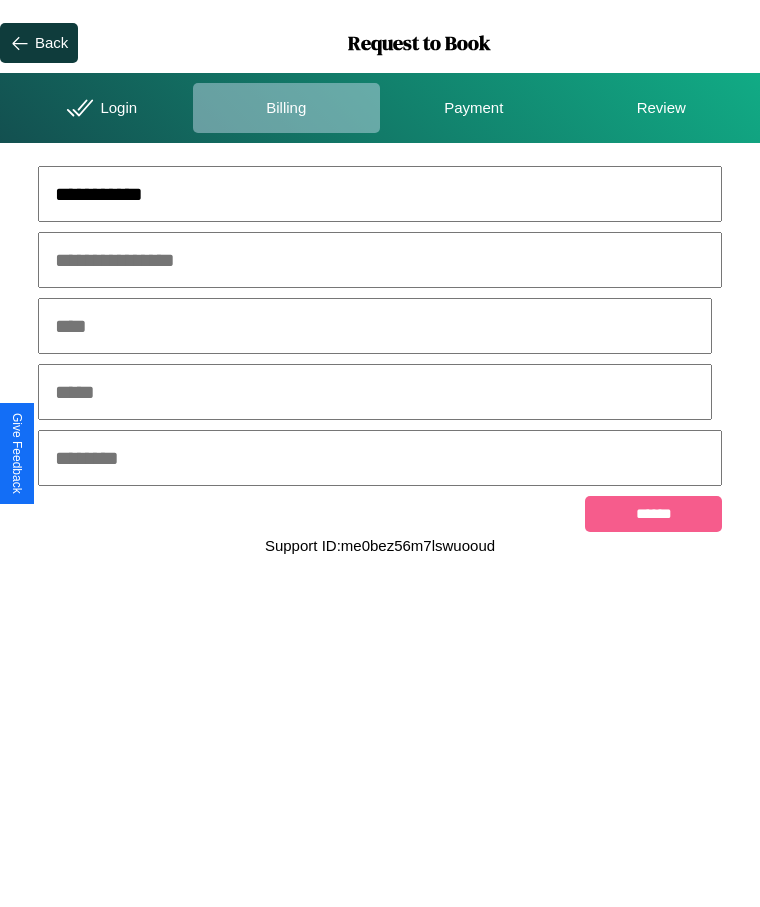 type on "**********" 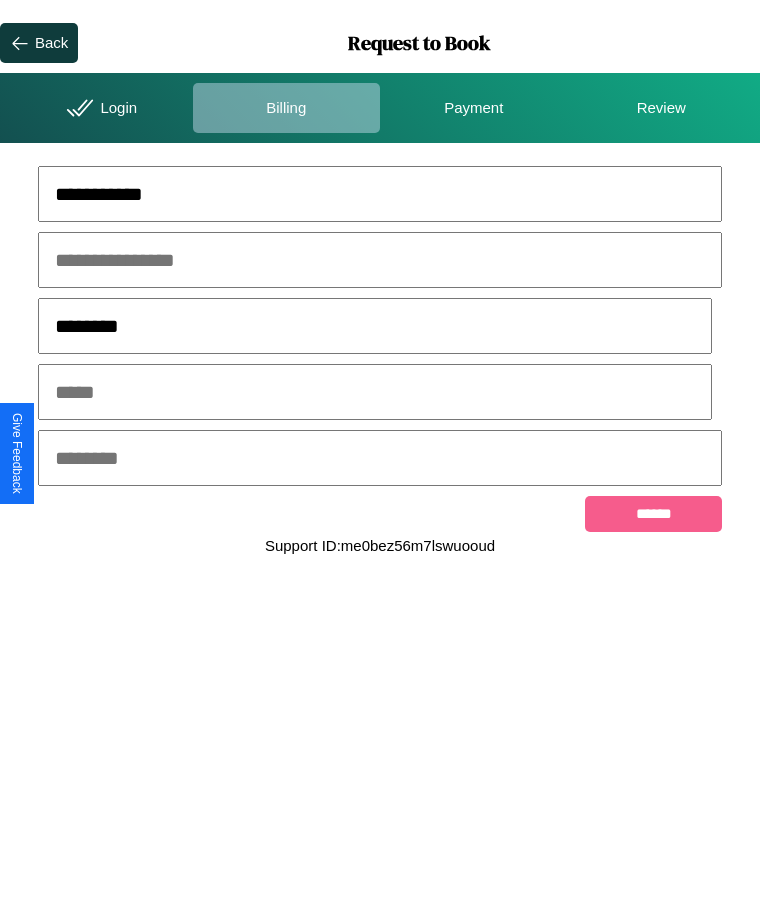 type on "********" 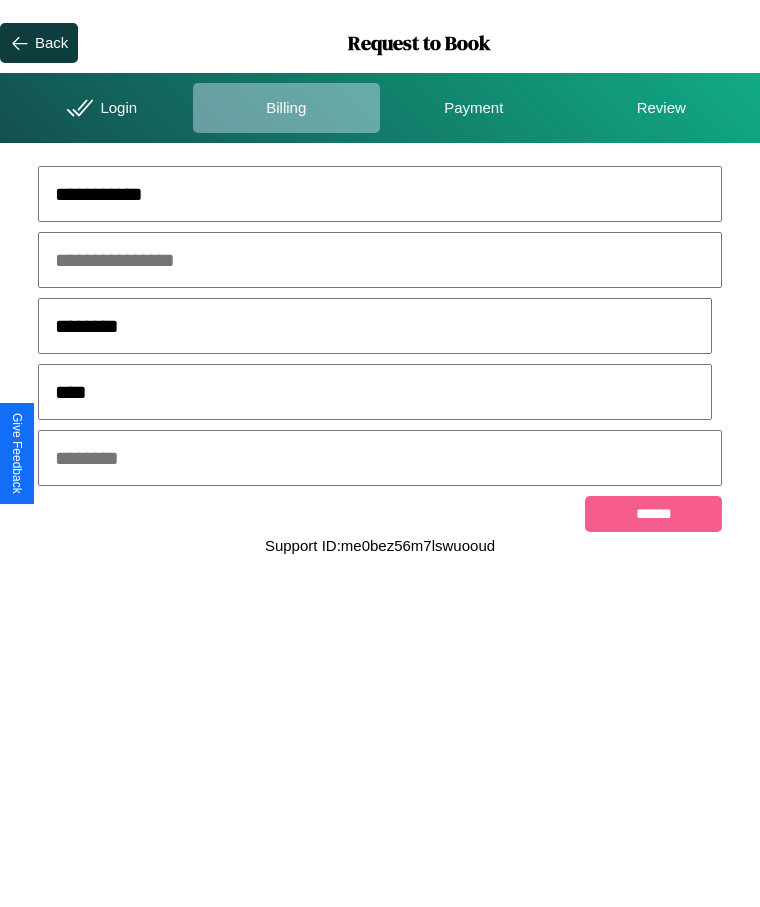 type on "****" 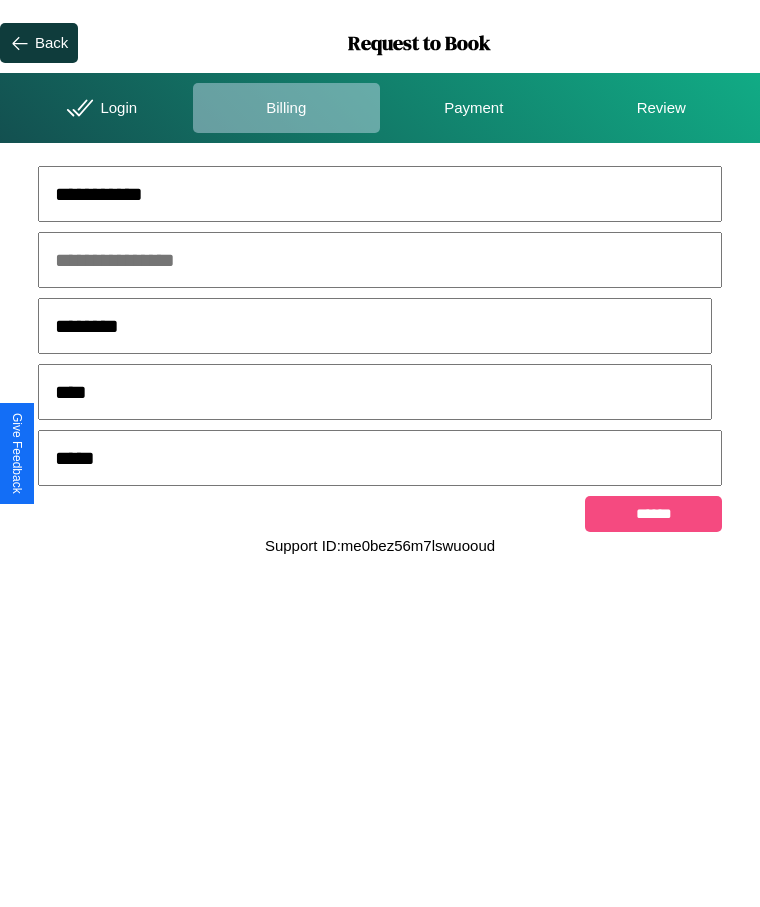 type on "*****" 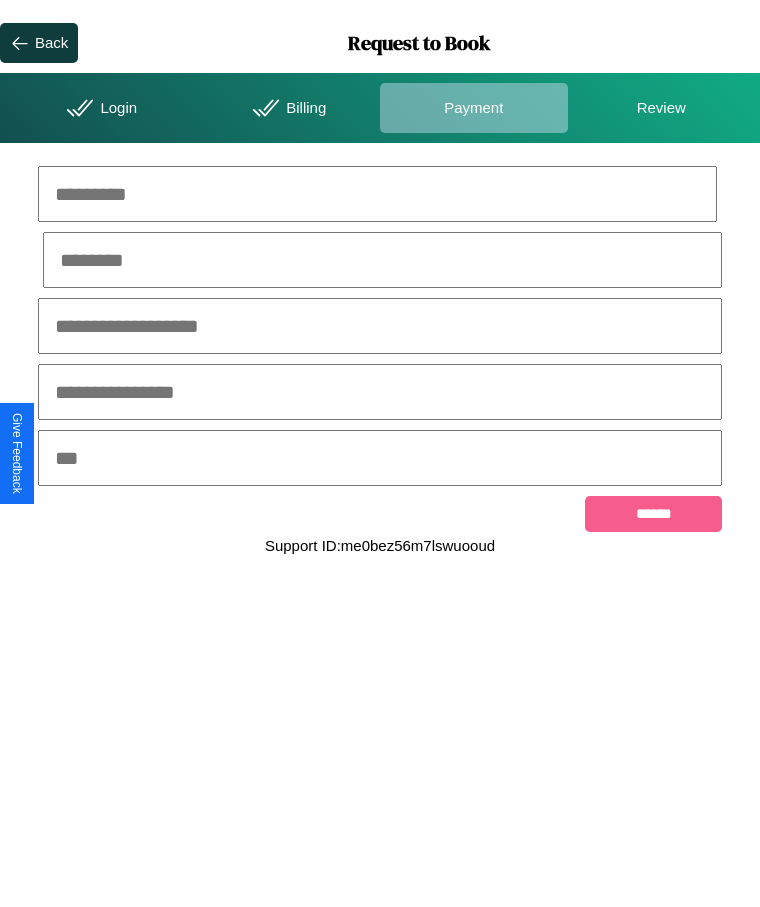 click at bounding box center (377, 194) 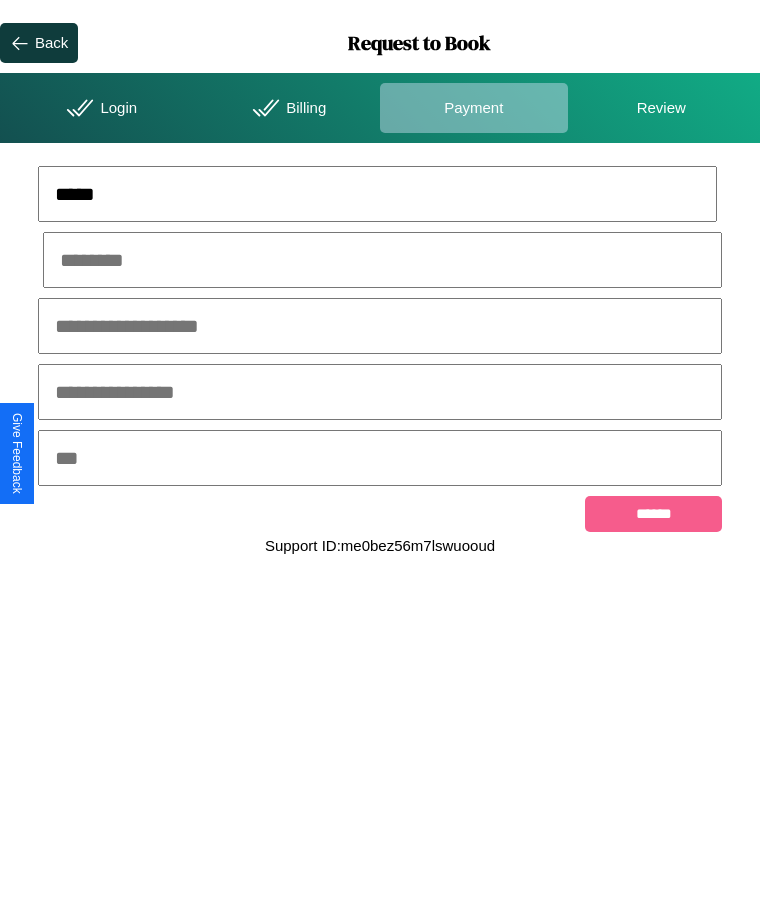 type on "*****" 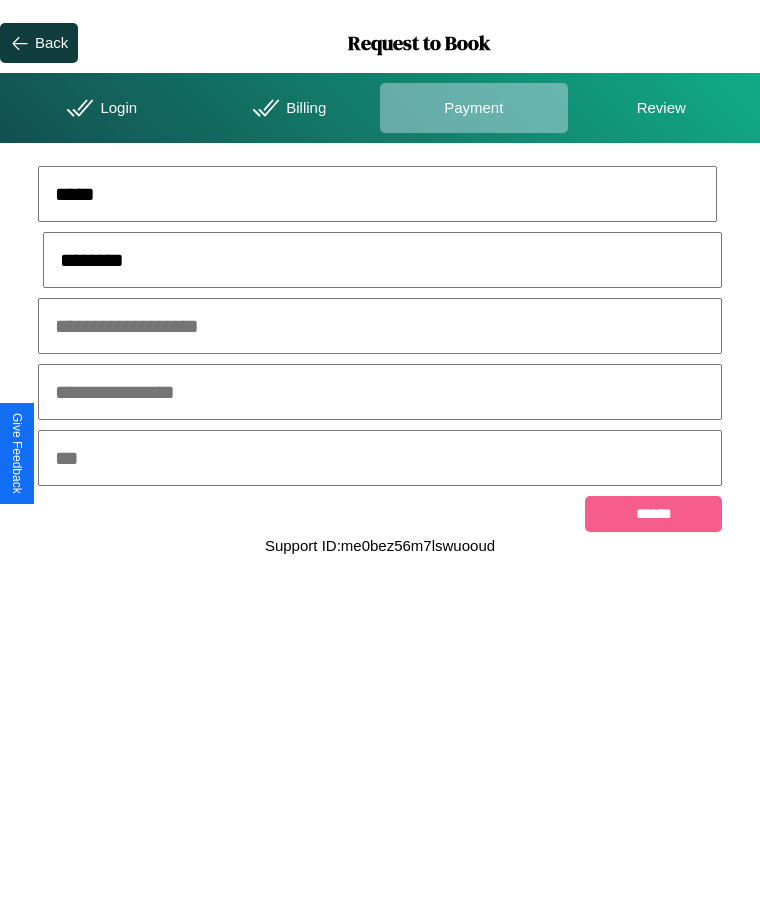 type on "********" 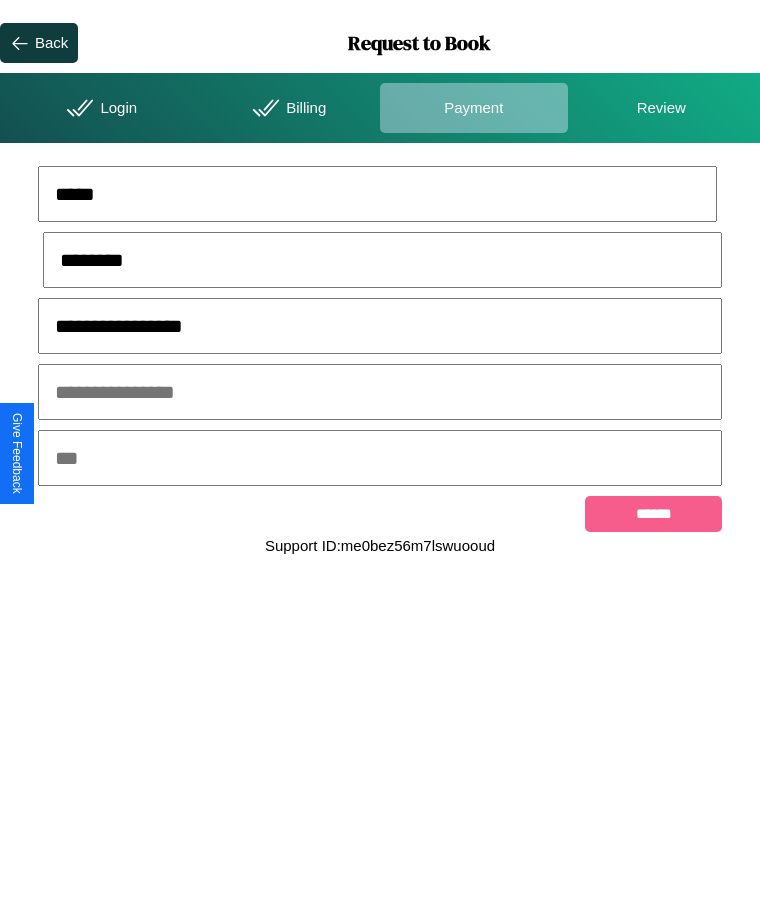 type on "**********" 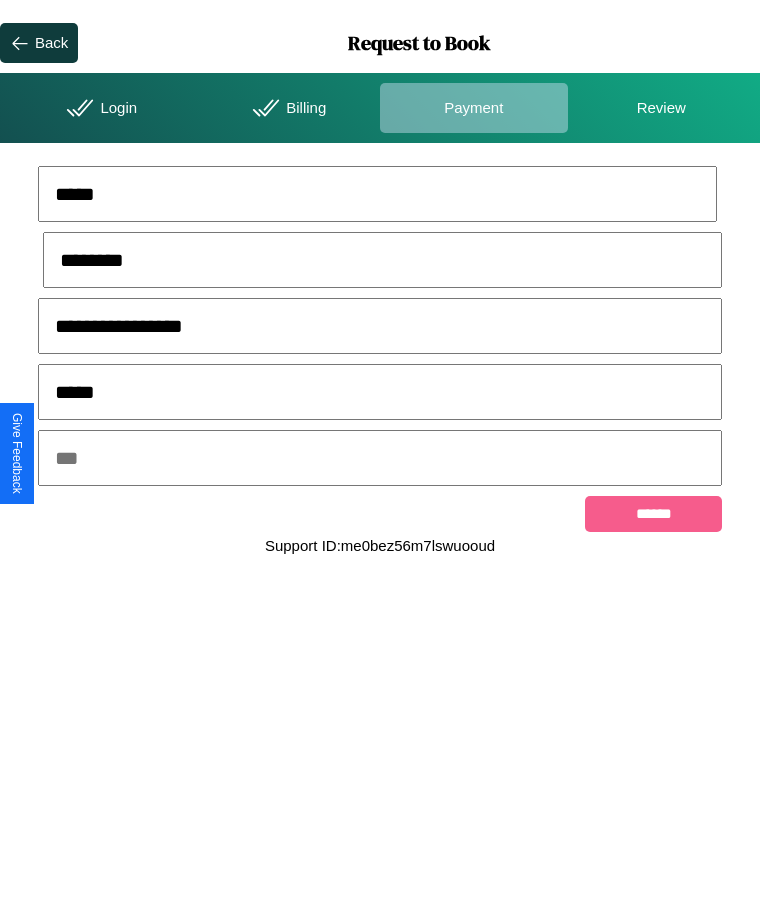 type on "*****" 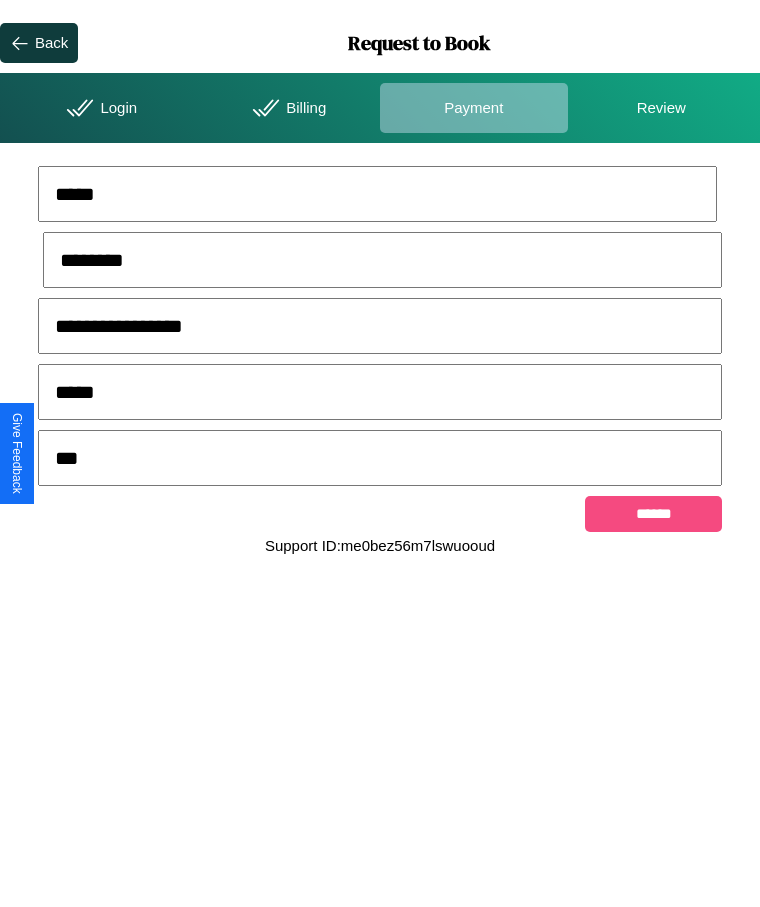 type on "***" 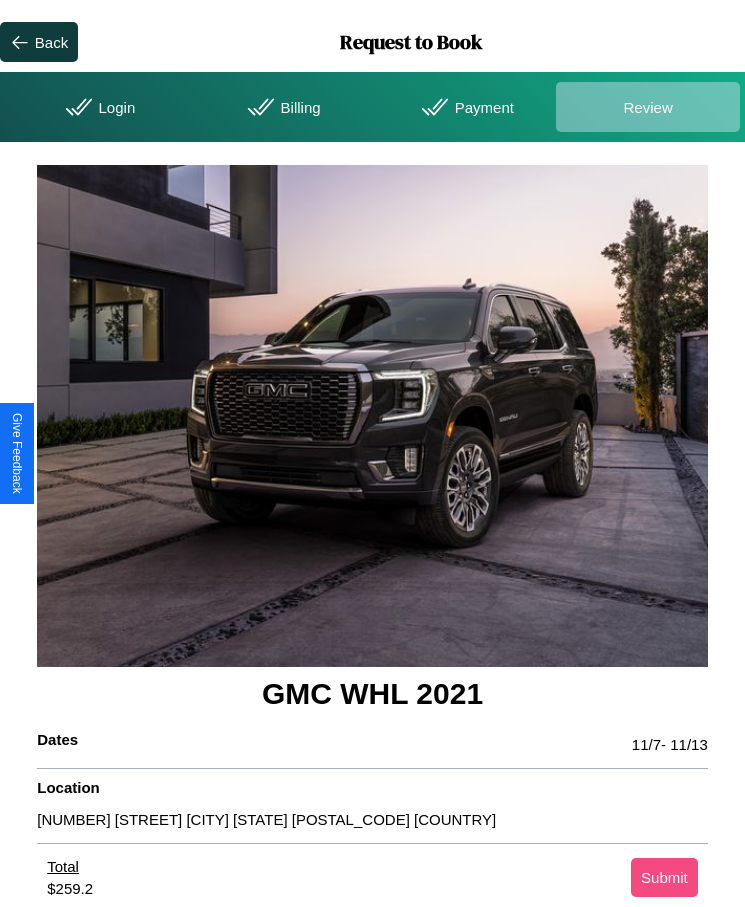 click on "Submit" at bounding box center [664, 877] 